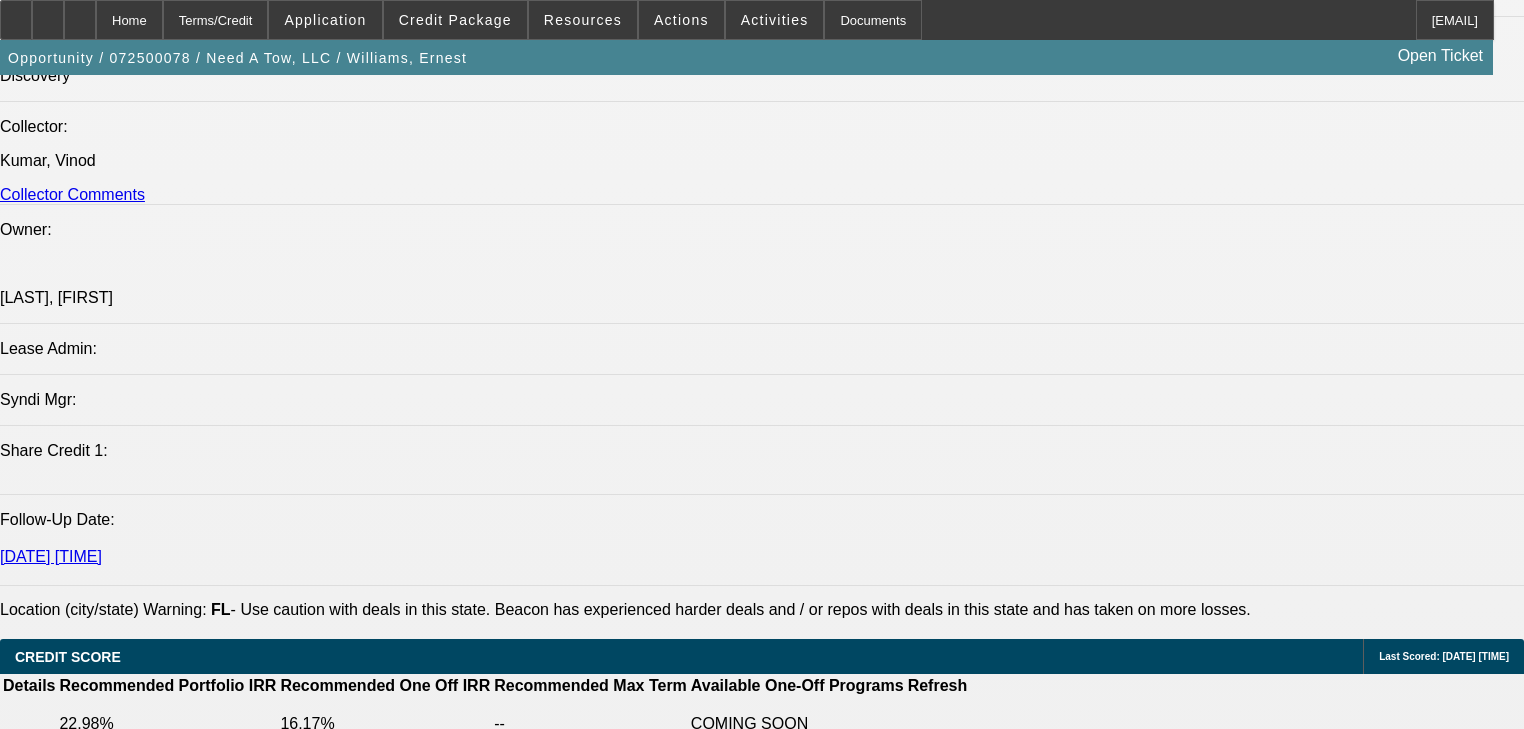 scroll, scrollTop: 2560, scrollLeft: 0, axis: vertical 